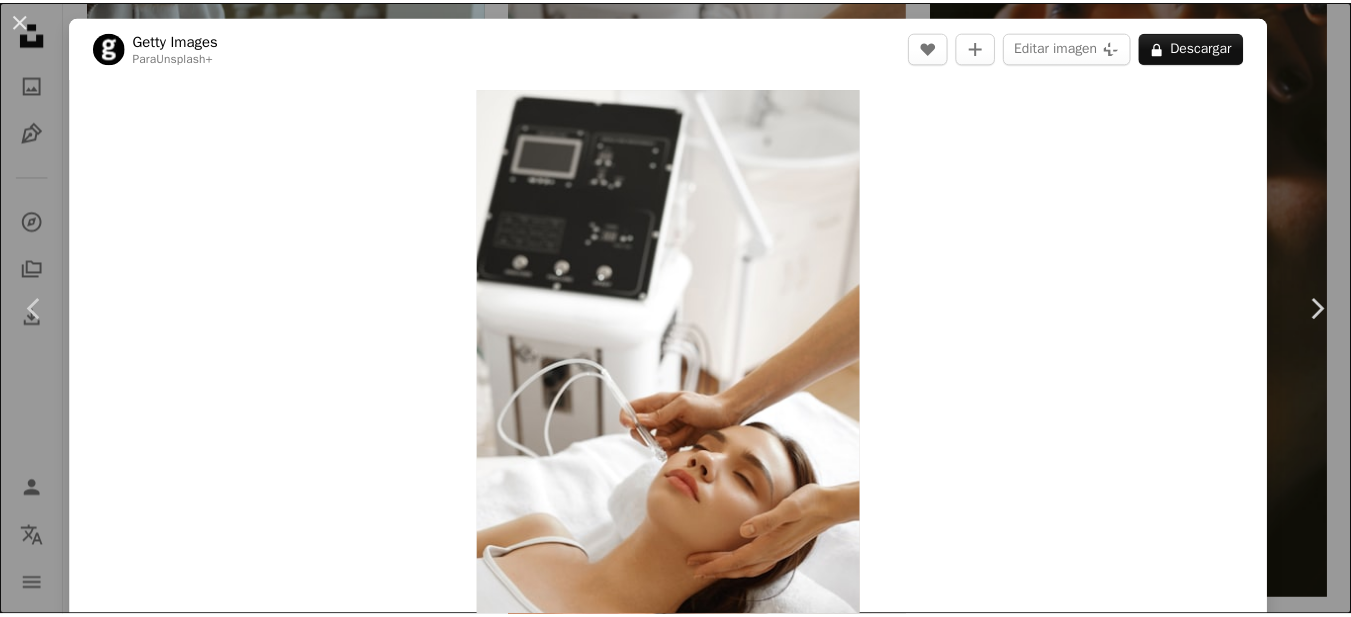 scroll, scrollTop: 1051, scrollLeft: 0, axis: vertical 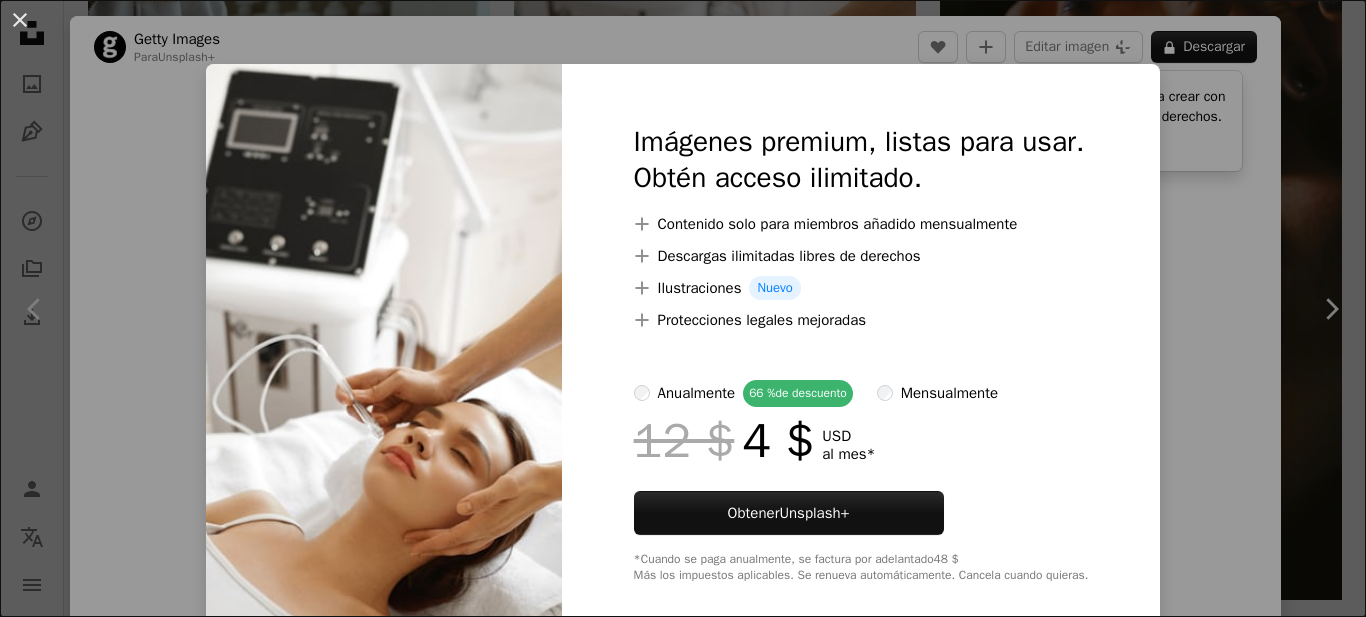 click on "An X shape Imágenes premium, listas para usar. Obtén acceso ilimitado. A plus sign Contenido solo para miembros añadido mensualmente A plus sign Descargas ilimitadas libres de derechos A plus sign Ilustraciones  Nuevo A plus sign Protecciones legales mejoradas anualmente 66 %  de descuento mensualmente 12 $   4 $ USD al mes * Obtener  Unsplash+ *Cuando se paga anualmente, se factura por adelantado  48 $ Más los impuestos aplicables. Se renueva automáticamente. Cancela cuando quieras." at bounding box center [683, 308] 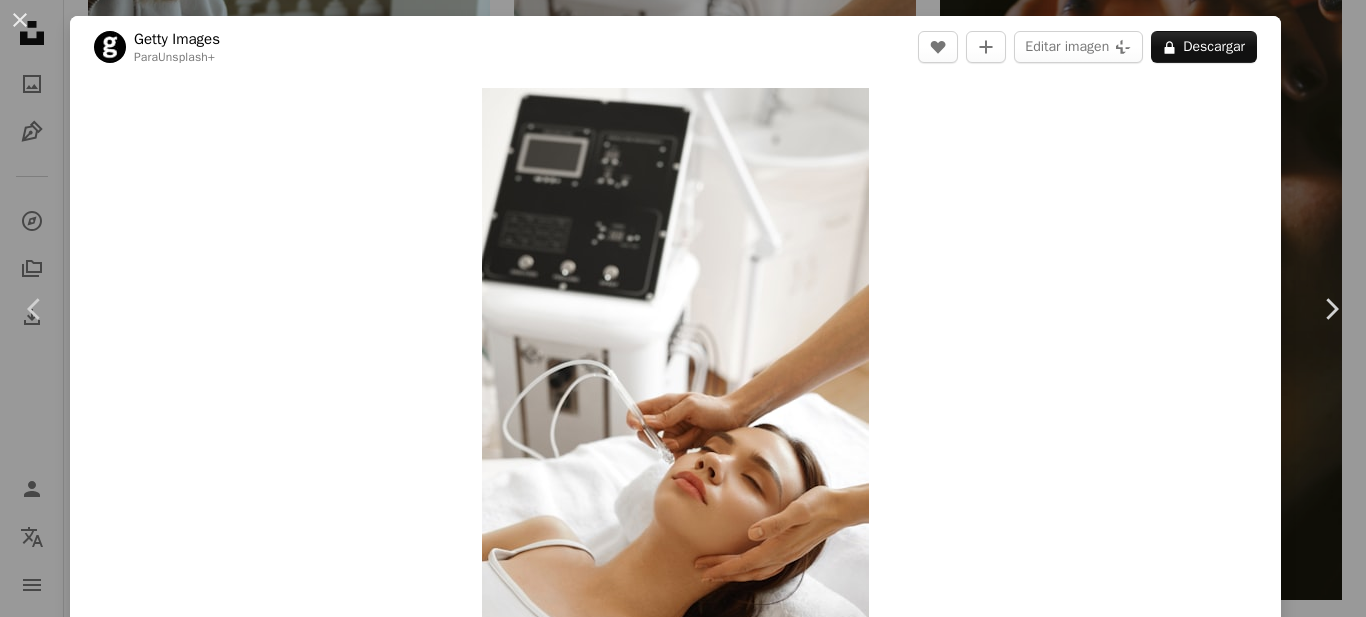 click on "An X shape Chevron left Chevron right Getty Images Para  Unsplash+ A heart A plus sign Editar imagen   Plus sign for Unsplash+ A lock   Descargar Zoom in A forward-right arrow Compartir More Actions Calendar outlined Publicado el  [DATE] Safety Con la  Licencia Unsplash+ belleza balneario protección de la piel [COUNTRY] Estilo de vida saludable Bienestar Rostro humano potable mejora una sola mujer dermatología una persona Clinica Medica spa de belleza piel humana Tomar medicamentos exfoliación Mimos Imágenes de dominio público De esta serie Plus sign for Unsplash+ Plus sign for Unsplash+ Imágenes relacionadas Plus sign for Unsplash+ A heart A plus sign Getty Images Para  Unsplash+ A lock   Descargar Plus sign for Unsplash+ A heart A plus sign Getty Images Para  Unsplash+ A lock   Descargar Plus sign for Unsplash+ A heart A plus sign Getty Images Para  Unsplash+ A lock   Descargar Plus sign for Unsplash+ A heart A plus sign Getty Images Para  Unsplash+ A lock   Descargar A heart Para" at bounding box center (683, 308) 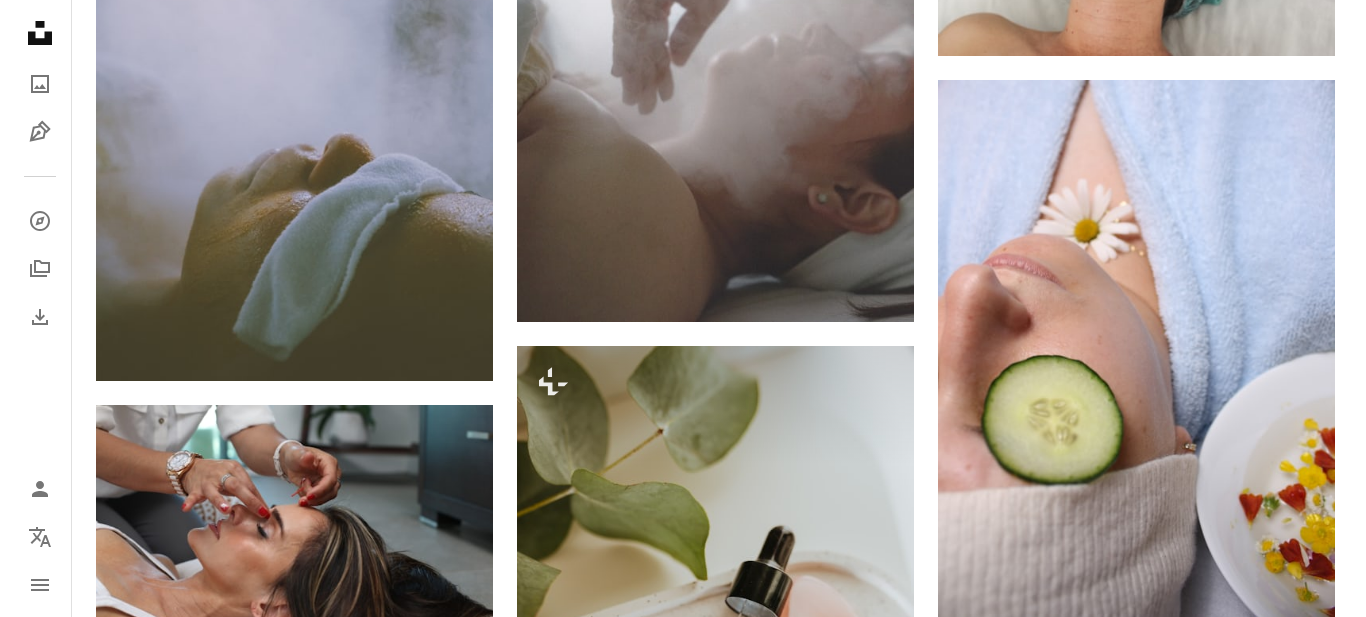 scroll, scrollTop: 1920, scrollLeft: 0, axis: vertical 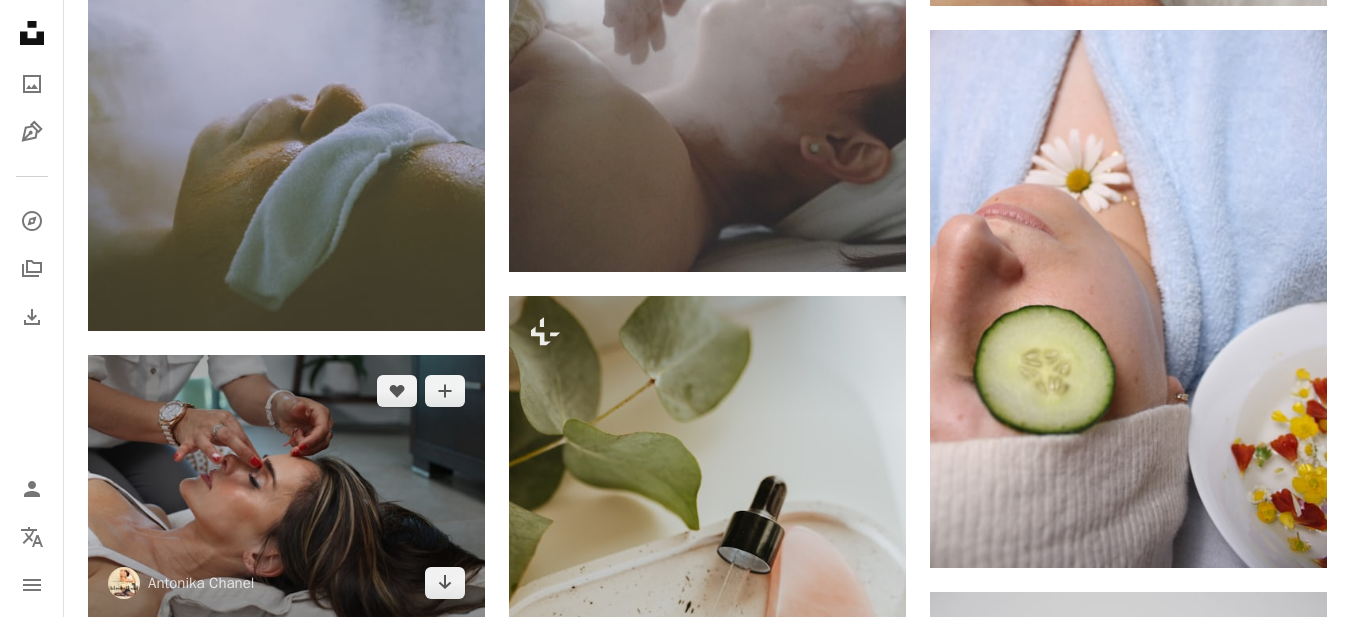 click at bounding box center (286, 487) 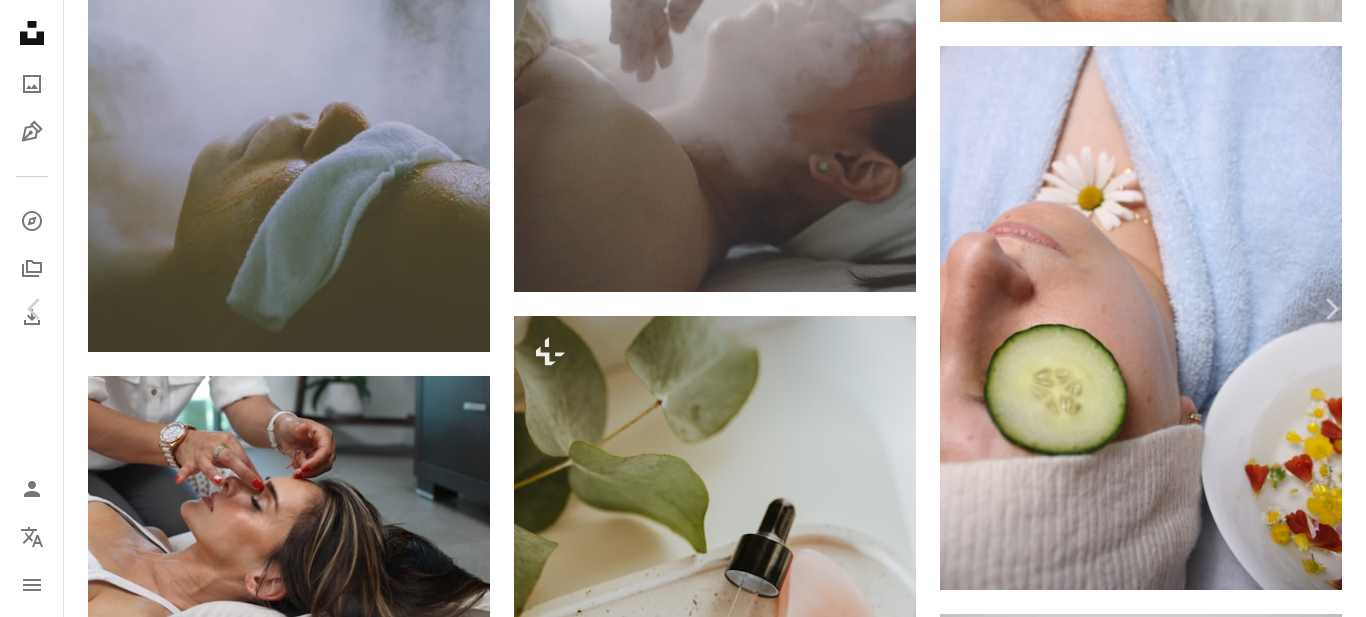 scroll, scrollTop: 3955, scrollLeft: 0, axis: vertical 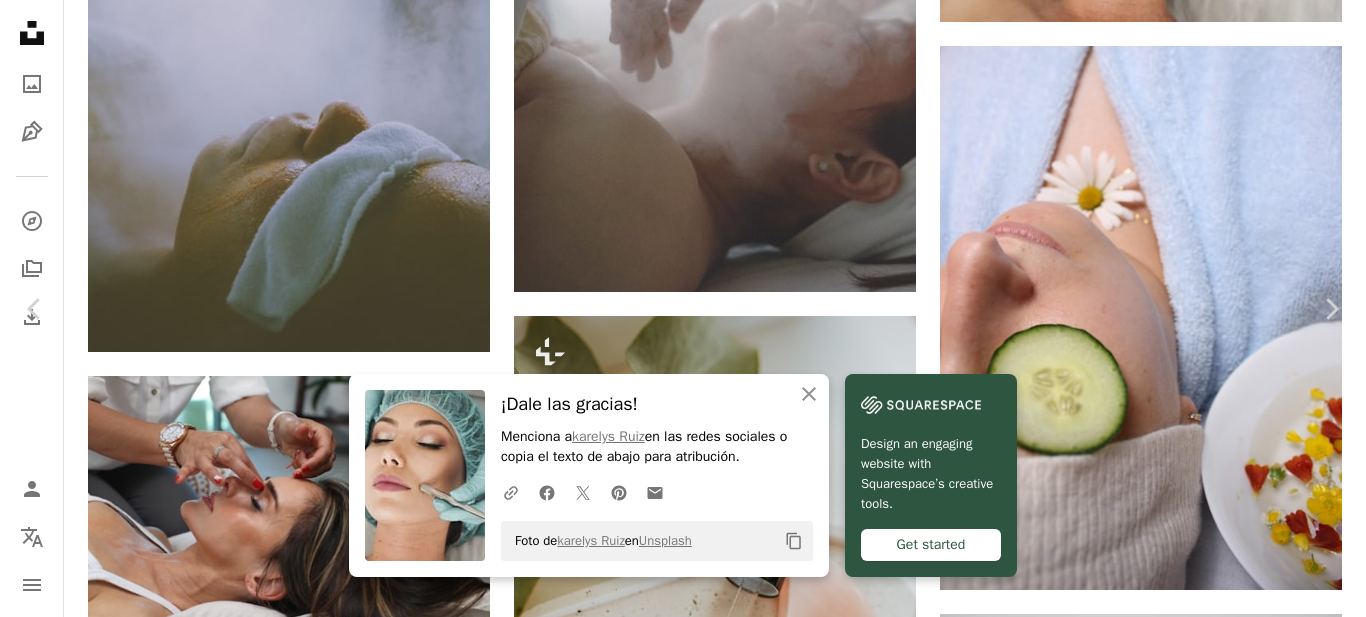 click on "An X shape Chevron left Chevron right An X shape Cerrar ¡Dale las gracias! Menciona a [PERSON] en las redes sociales o copia el texto de abajo para atribución. A URL sharing icon (chains) Facebook icon X (formerly Twitter) icon Pinterest icon An envelope Foto de [PERSON] en Unsplash
Copy content Design an engaging website with Squarespace’s creative tools. Get started [PERSON] [PERSON] A heart A plus sign Editar imagen   Plus sign for Unsplash+ Descargar gratis Chevron down Zoom in Visualizaciones 8.106.811 Descargas 74.703 Presentado en Fotos ,  Salud y bienestar A forward-right arrow Compartir Info icon Información More Actions A map marker [COUNTRY] Calendar outlined Publicado el  [DATE] Camera RICOH IMAGING COMPANY, LTD., PENTAX K-3 II Safety Uso gratuito bajo la  Licencia Unsplash Bienestar Humano cara doctor gris belleza ropa balneario piel atavío sombrero cabeza [COUNTRY] Fondos Explora imágenes premium relacionadas en iStock  |  Ver más en iStock  ↗ Para" at bounding box center [683, 6314] 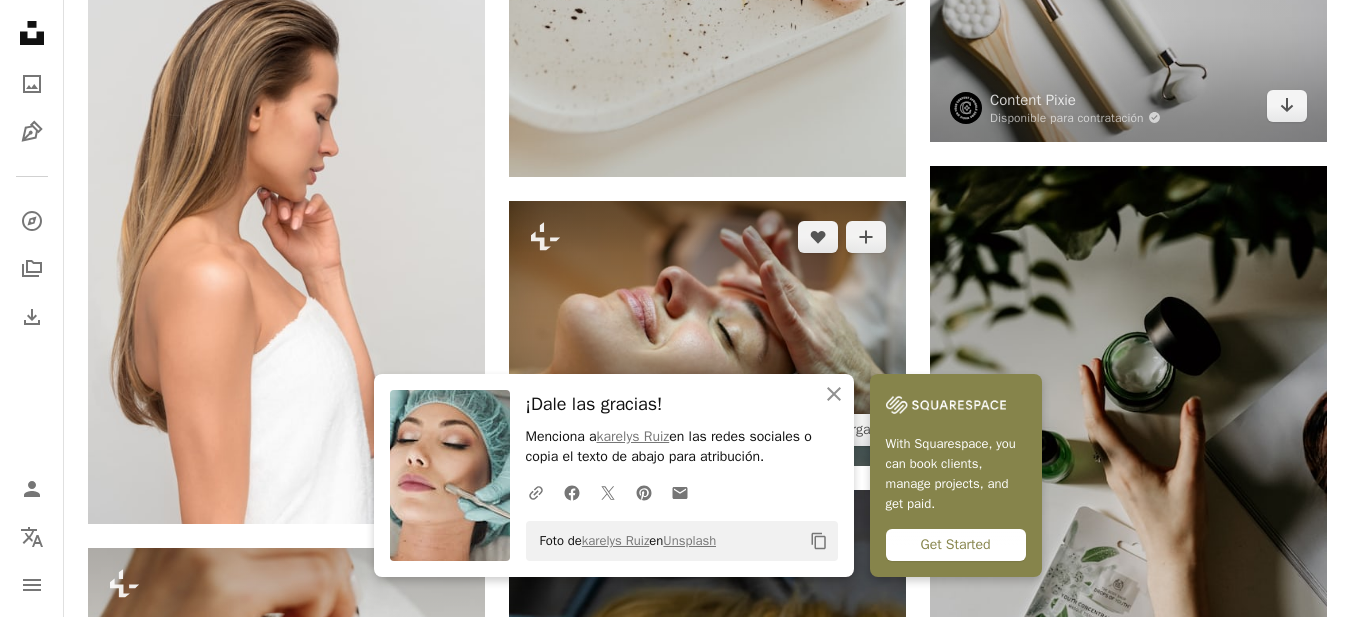 scroll, scrollTop: 2660, scrollLeft: 0, axis: vertical 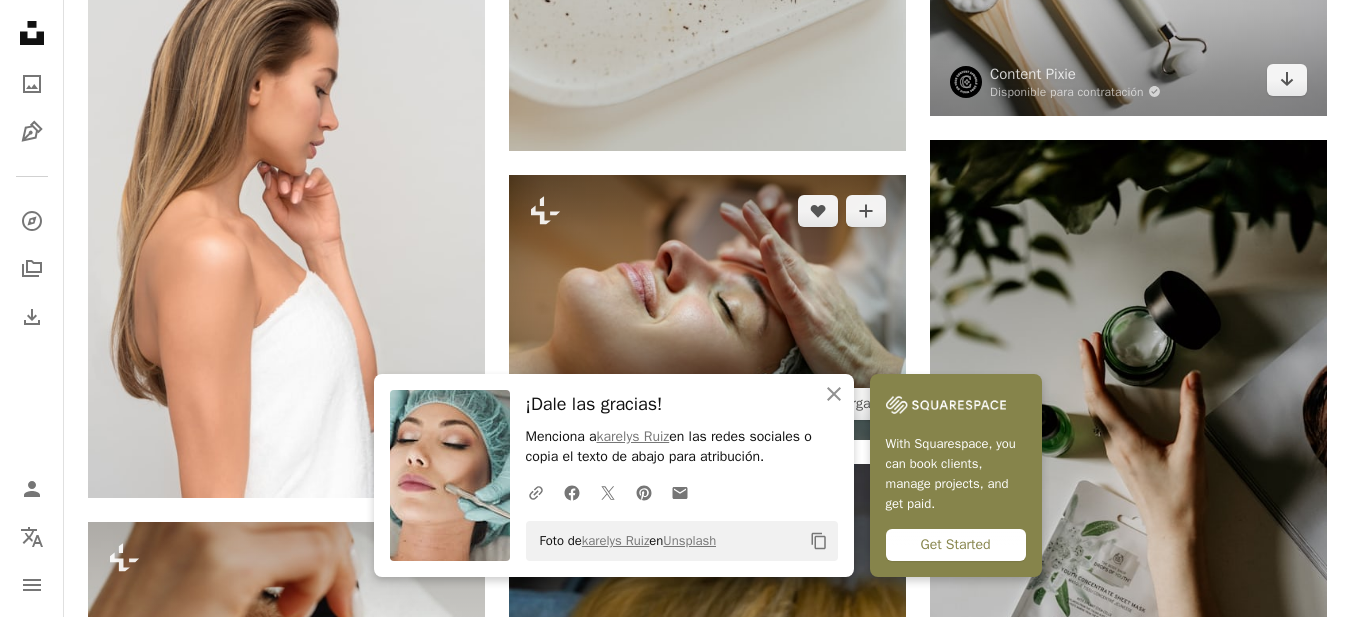 drag, startPoint x: 1292, startPoint y: 119, endPoint x: 884, endPoint y: 360, distance: 473.8618 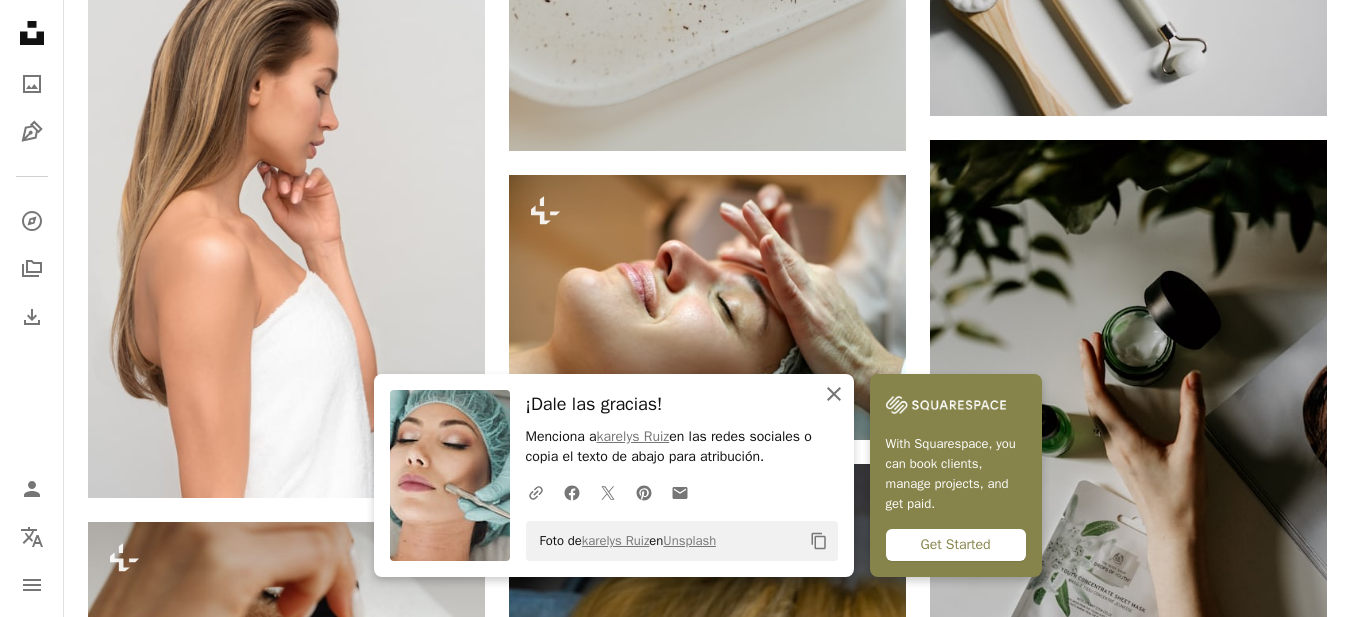click on "An X shape" 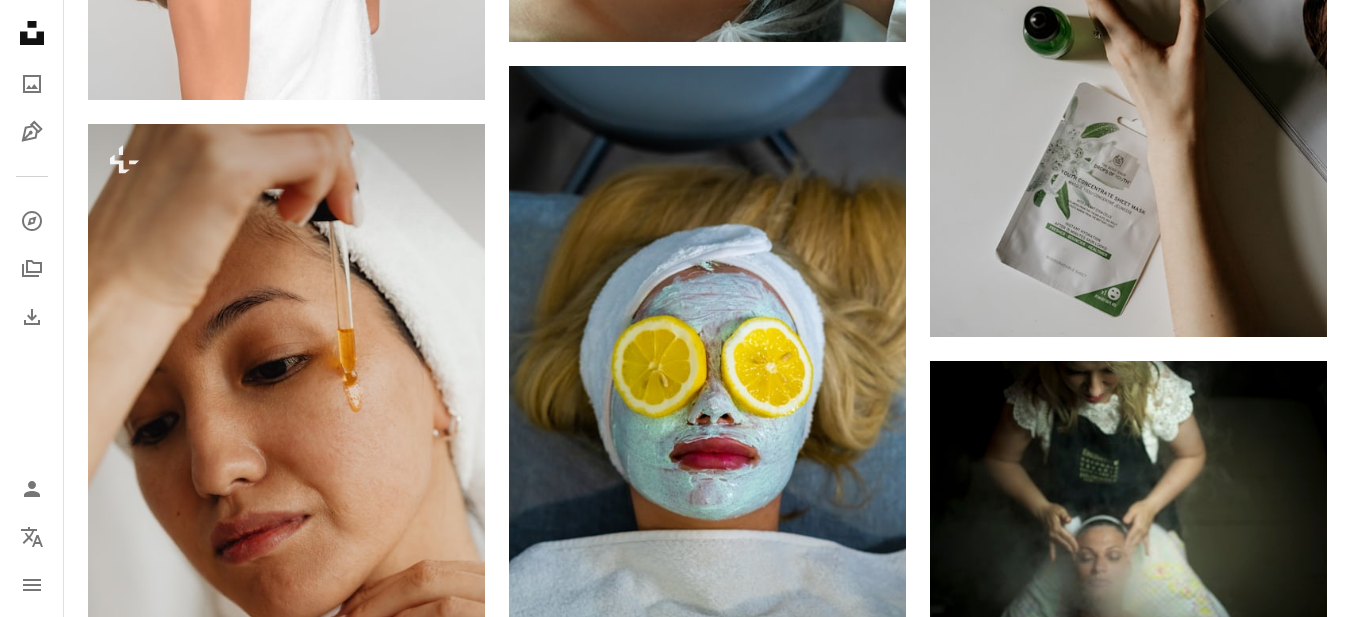 scroll, scrollTop: 3096, scrollLeft: 0, axis: vertical 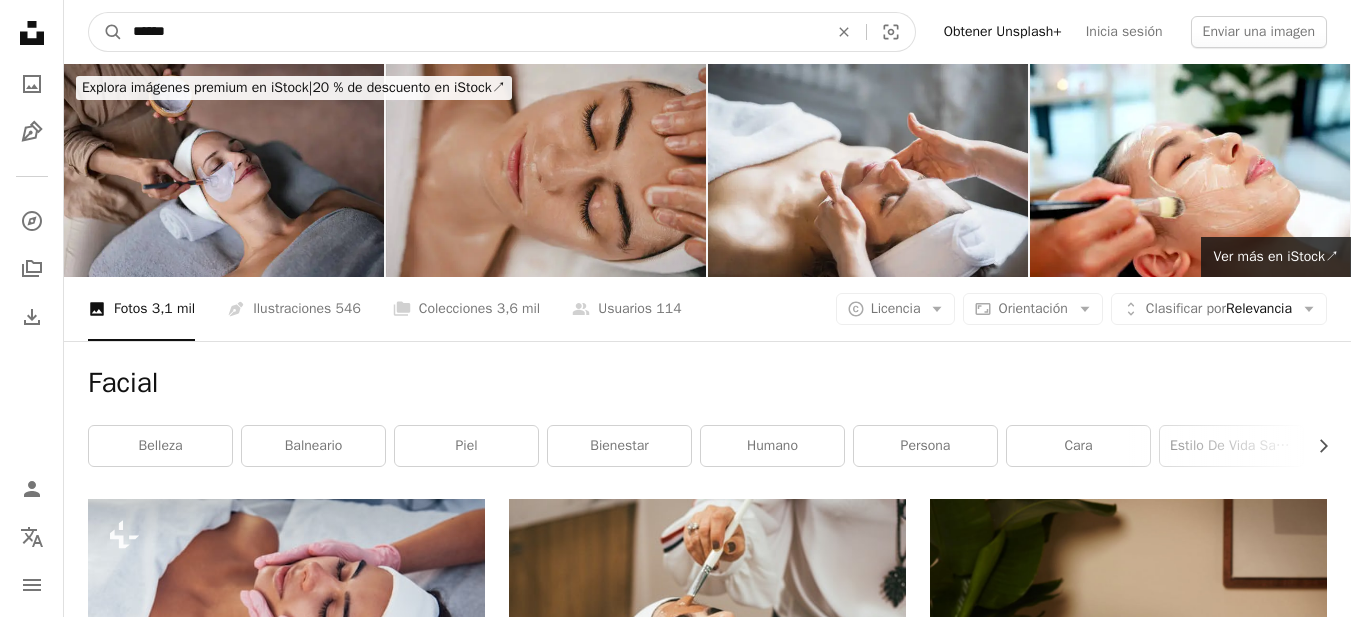 click on "An X shape" at bounding box center (844, 32) 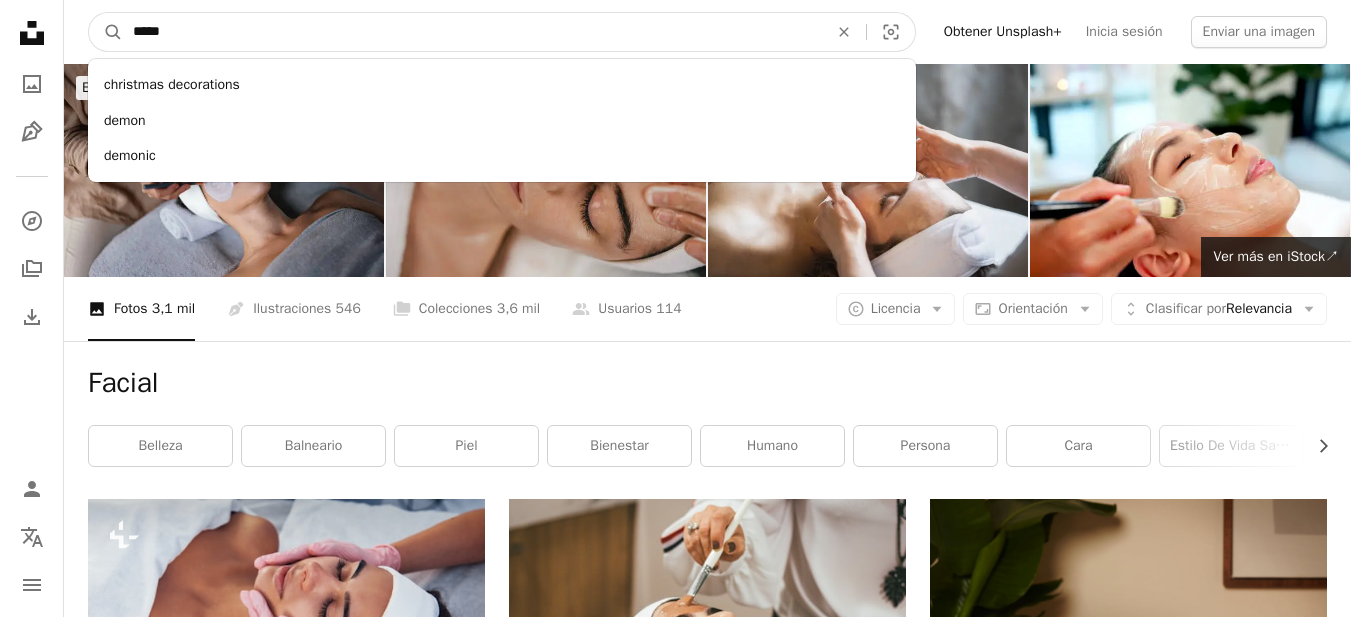 type on "*****" 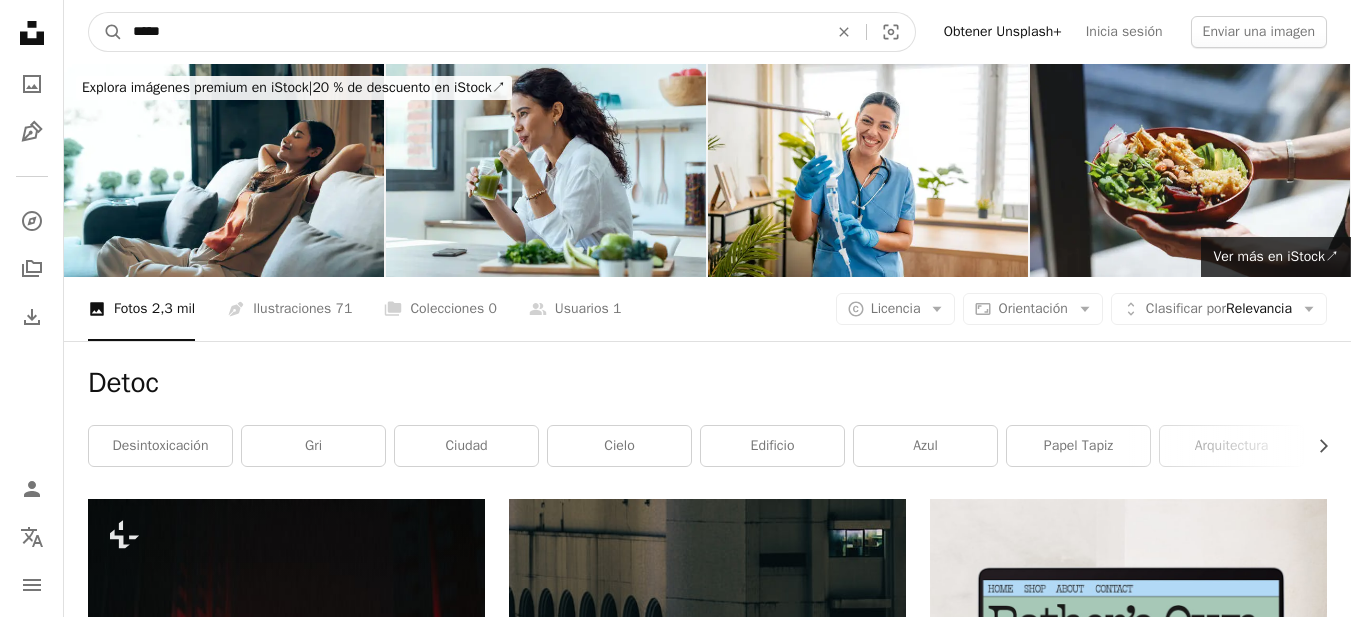 click on "*****" at bounding box center [472, 32] 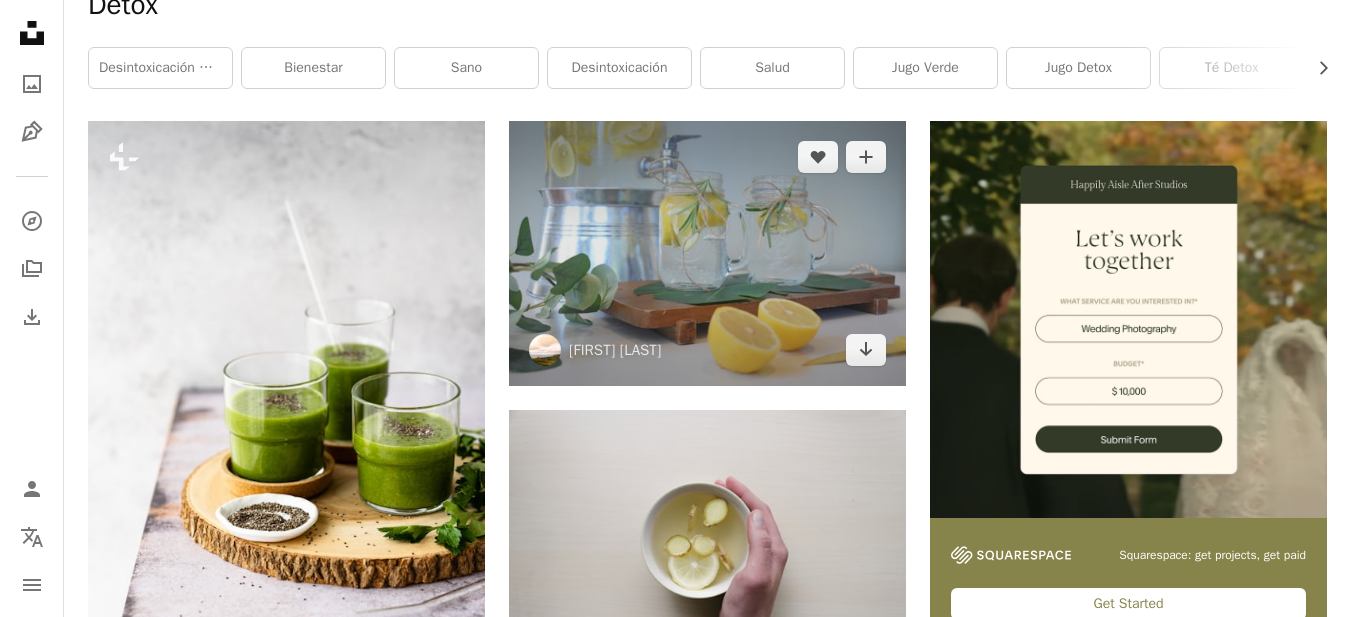 scroll, scrollTop: 377, scrollLeft: 0, axis: vertical 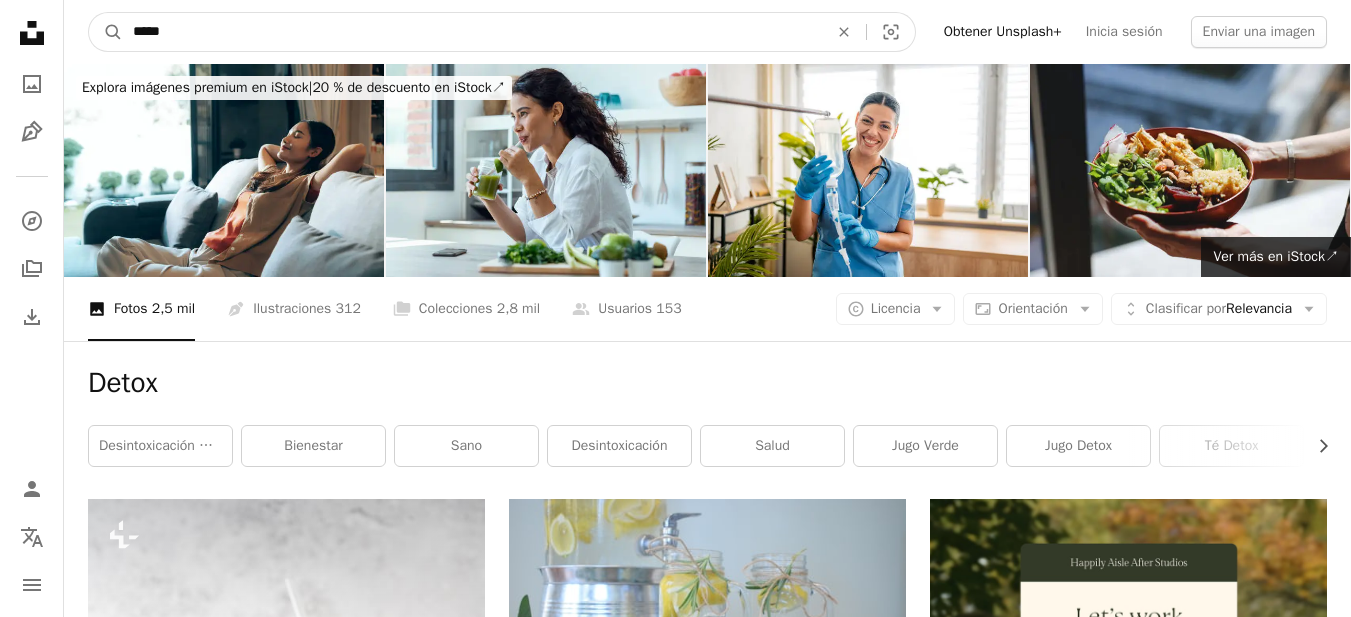 drag, startPoint x: 353, startPoint y: 21, endPoint x: 160, endPoint y: 46, distance: 194.61244 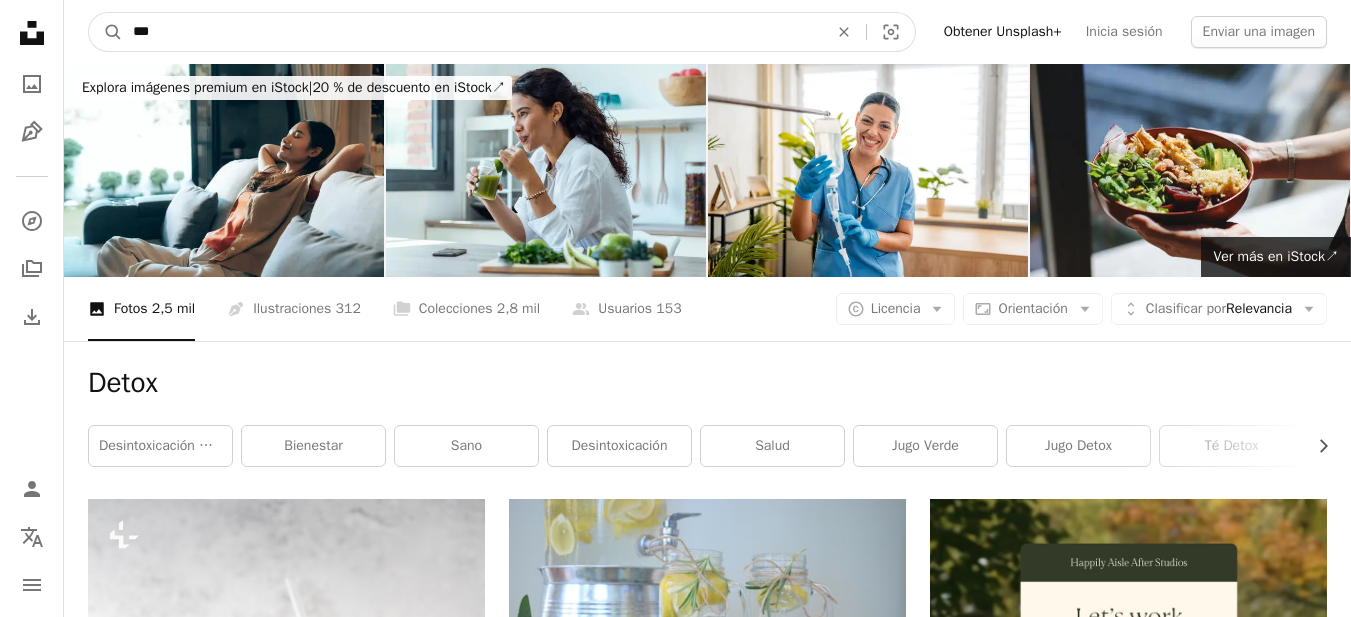 type on "***" 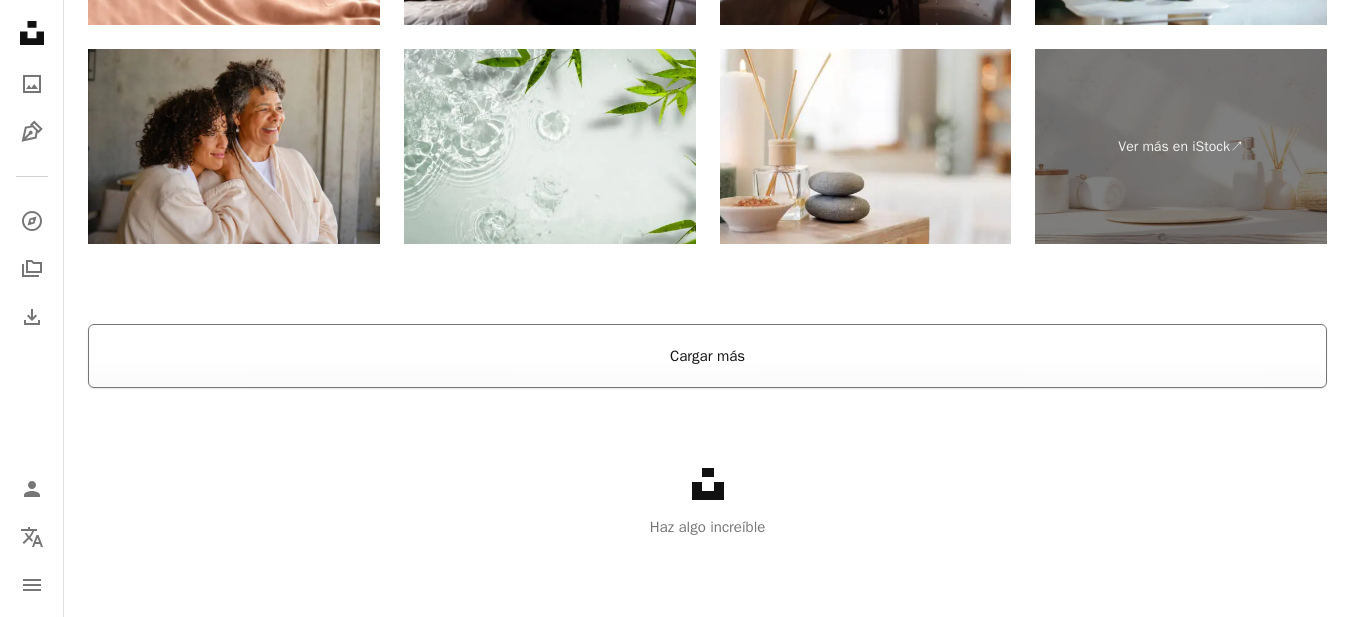 click on "Cargar más" at bounding box center [707, 356] 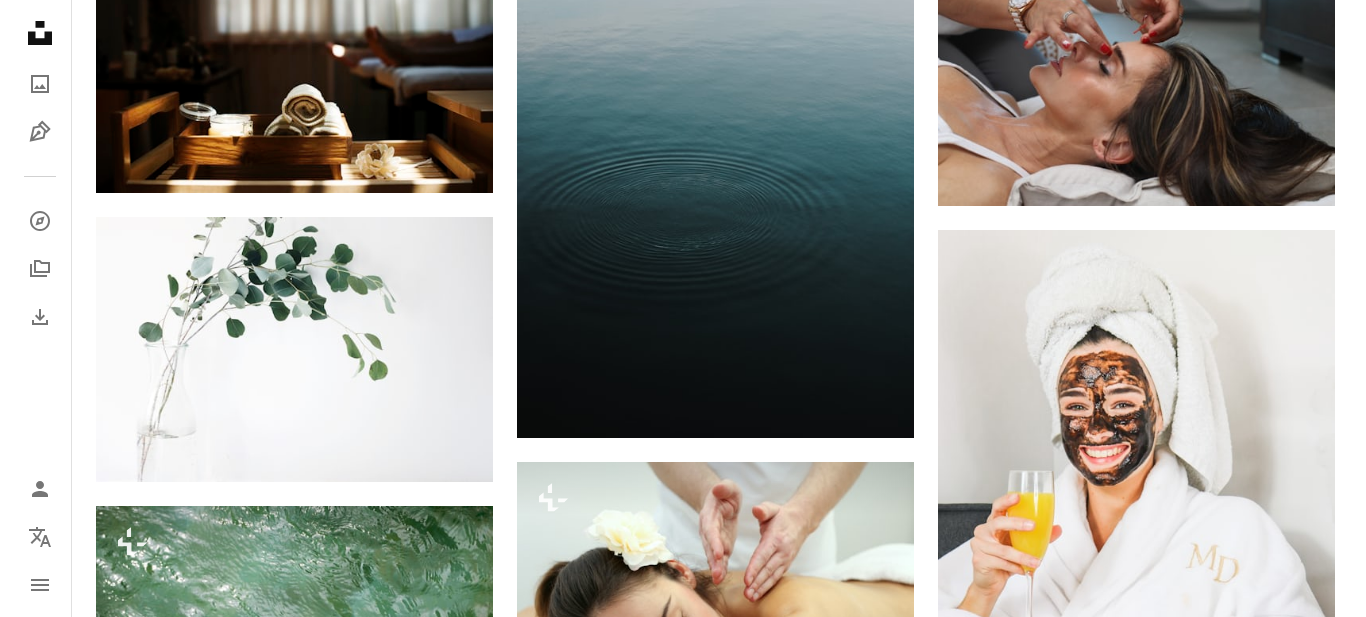scroll, scrollTop: 16353, scrollLeft: 0, axis: vertical 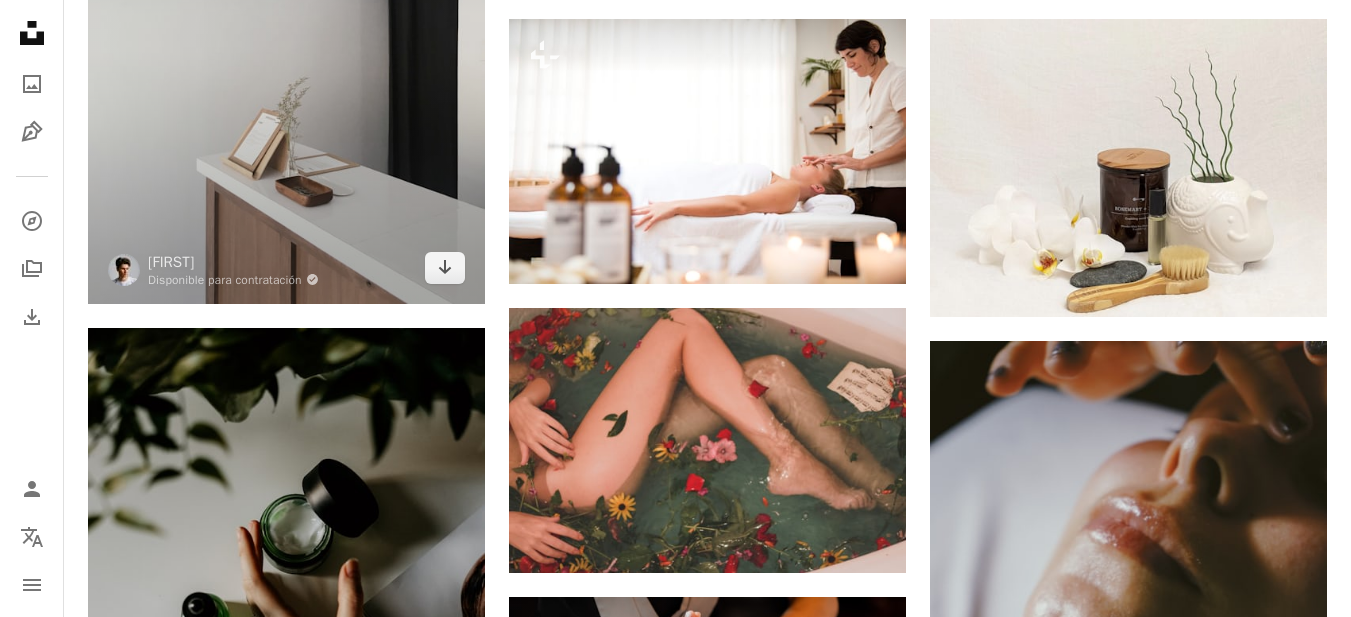 click at bounding box center [286, 39] 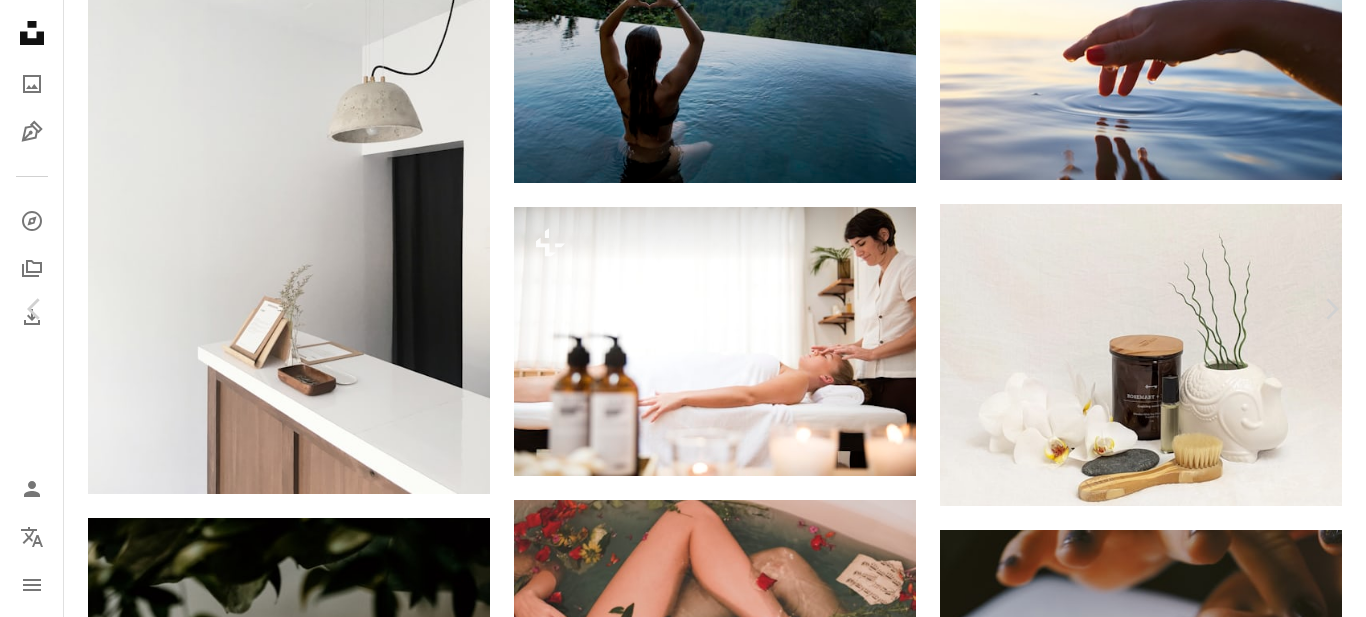 click on "Descargar gratis" at bounding box center [1160, 4854] 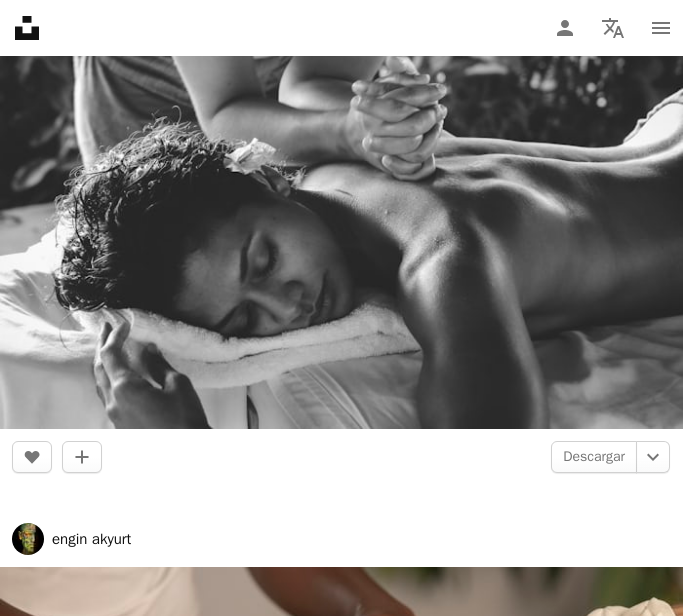 scroll, scrollTop: 16353, scrollLeft: 0, axis: vertical 